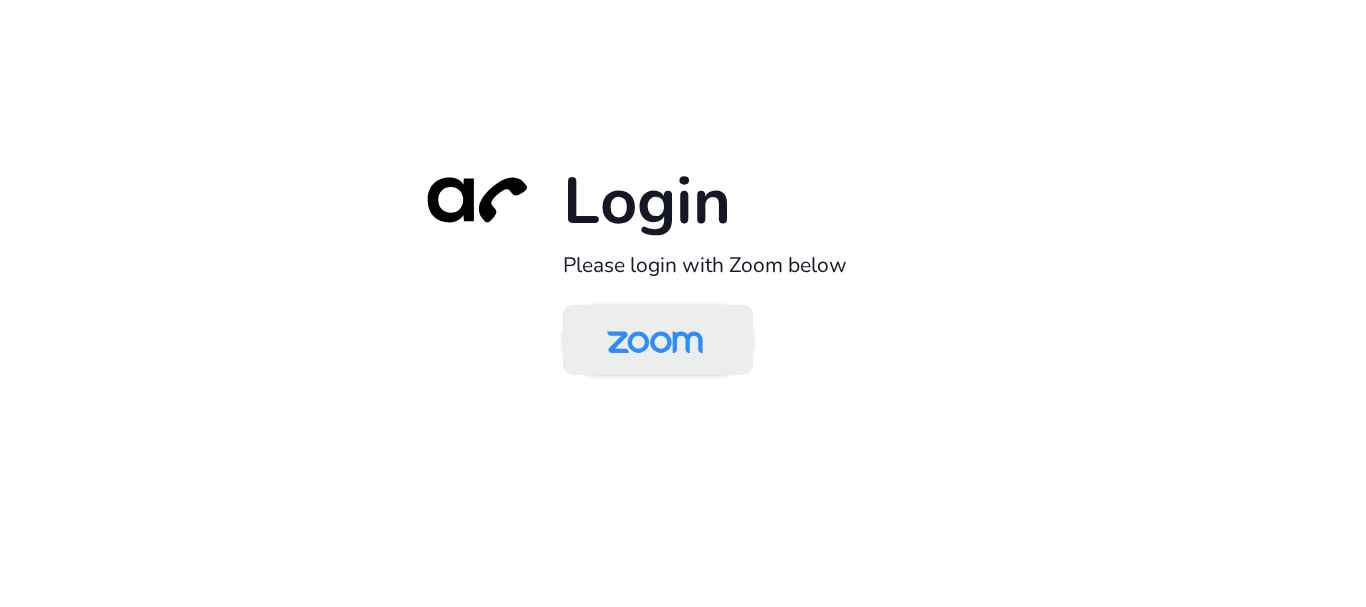 scroll, scrollTop: 0, scrollLeft: 0, axis: both 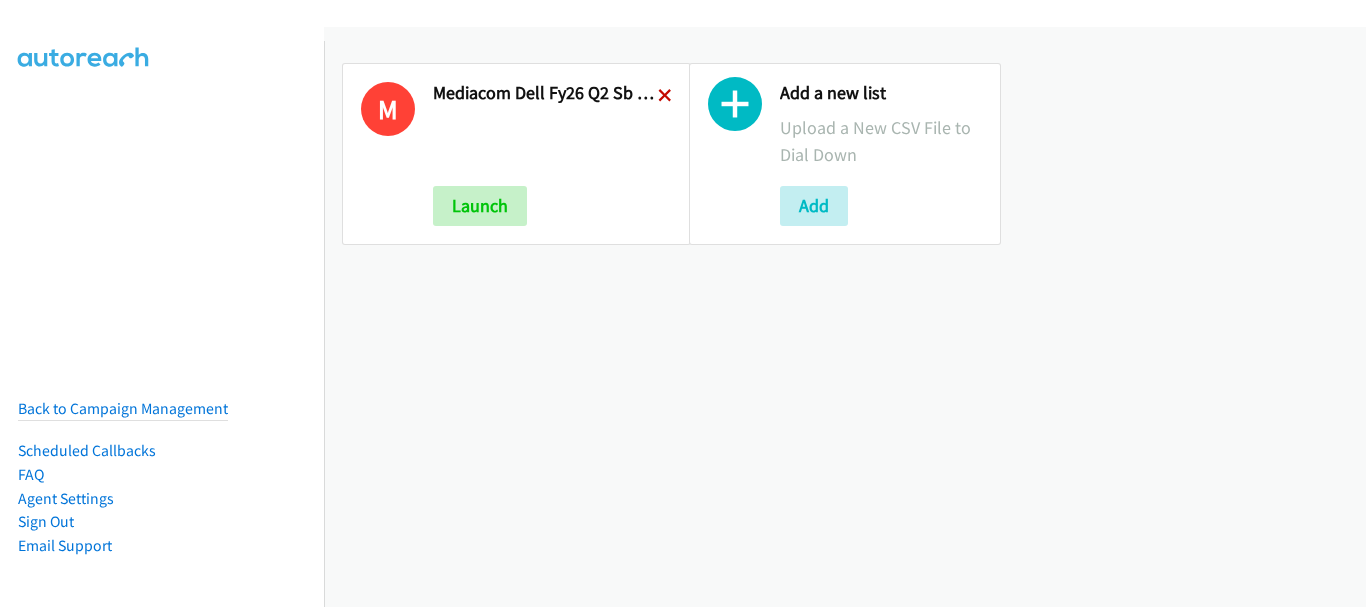 click at bounding box center [665, 97] 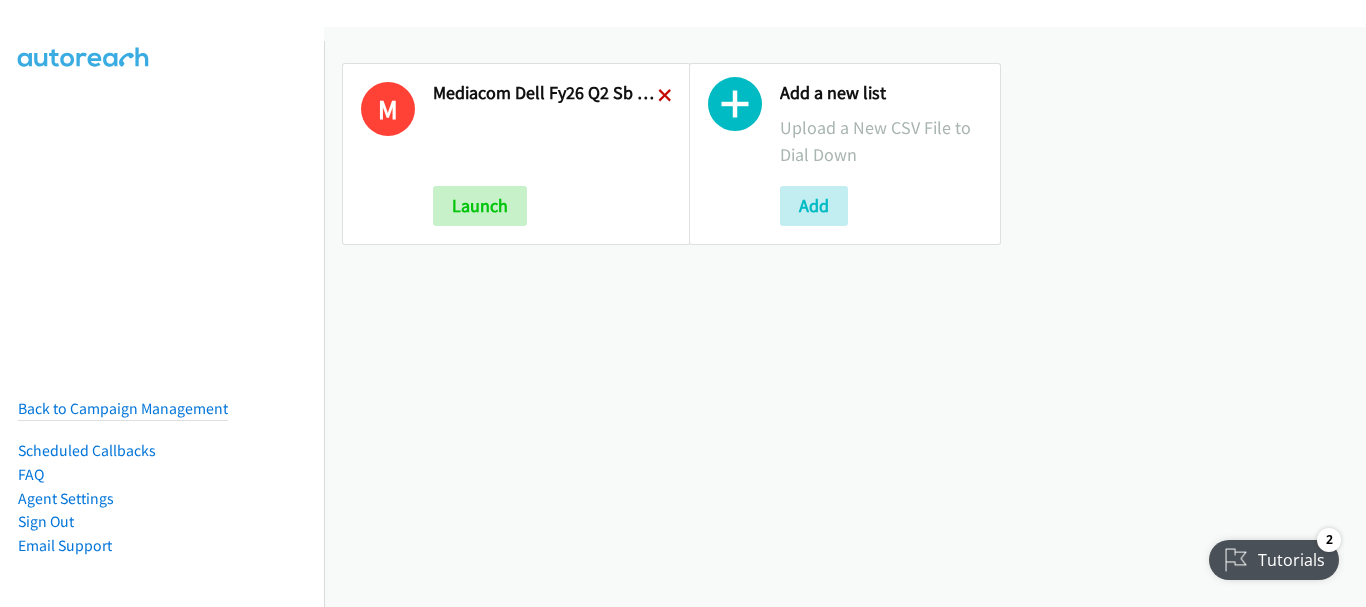 scroll, scrollTop: 0, scrollLeft: 0, axis: both 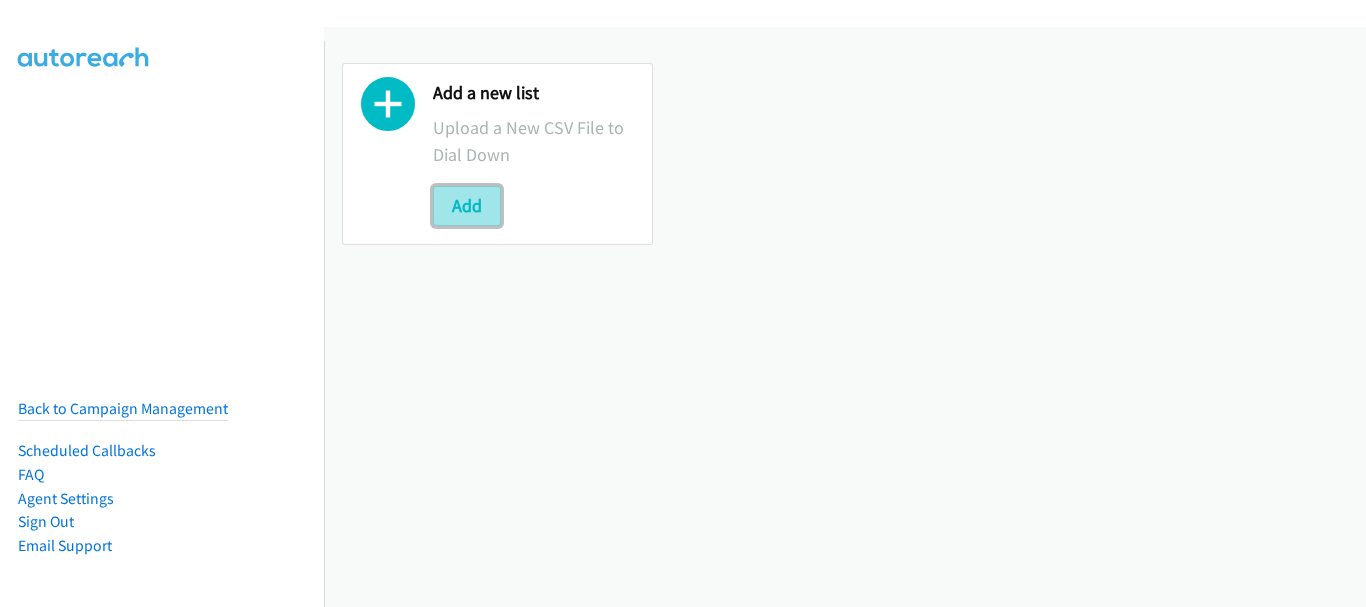 click on "Add" at bounding box center (467, 206) 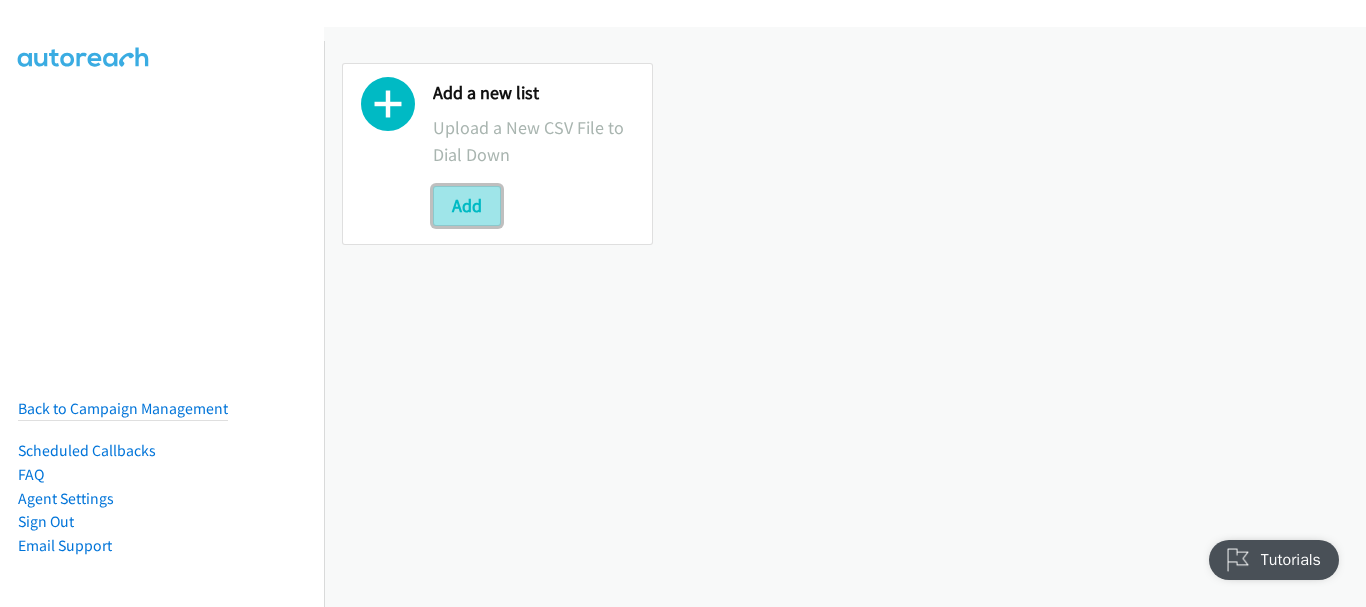 scroll, scrollTop: 0, scrollLeft: 0, axis: both 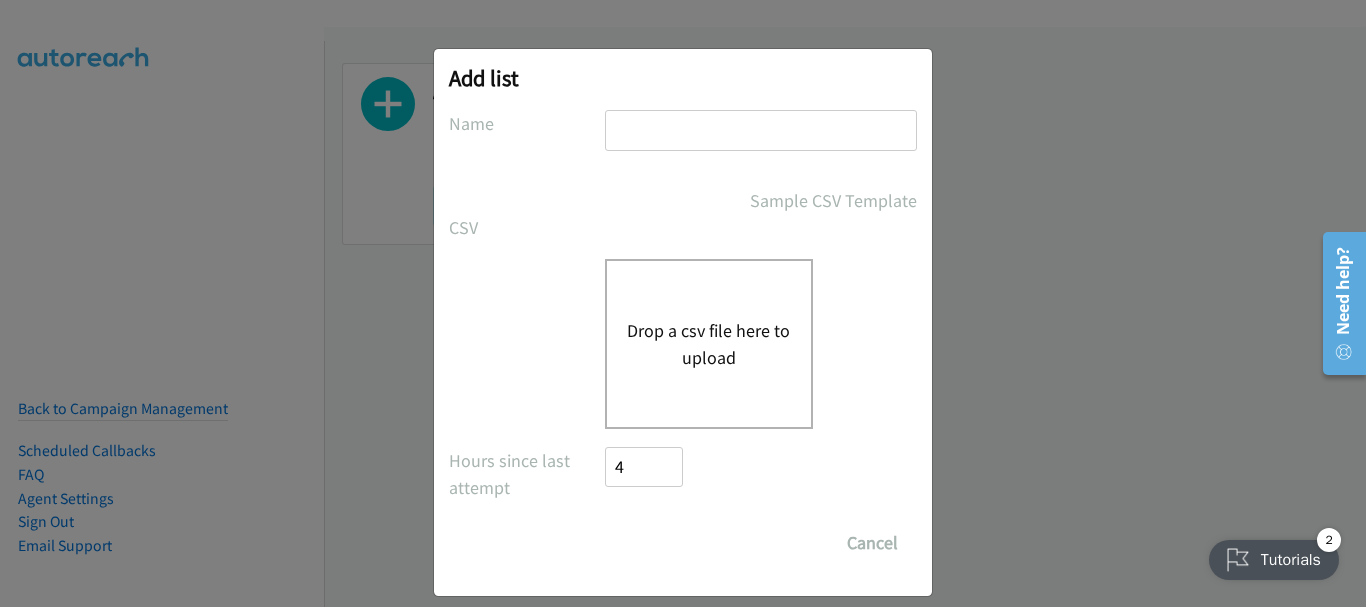 click on "Drop a csv file here to upload" at bounding box center (709, 344) 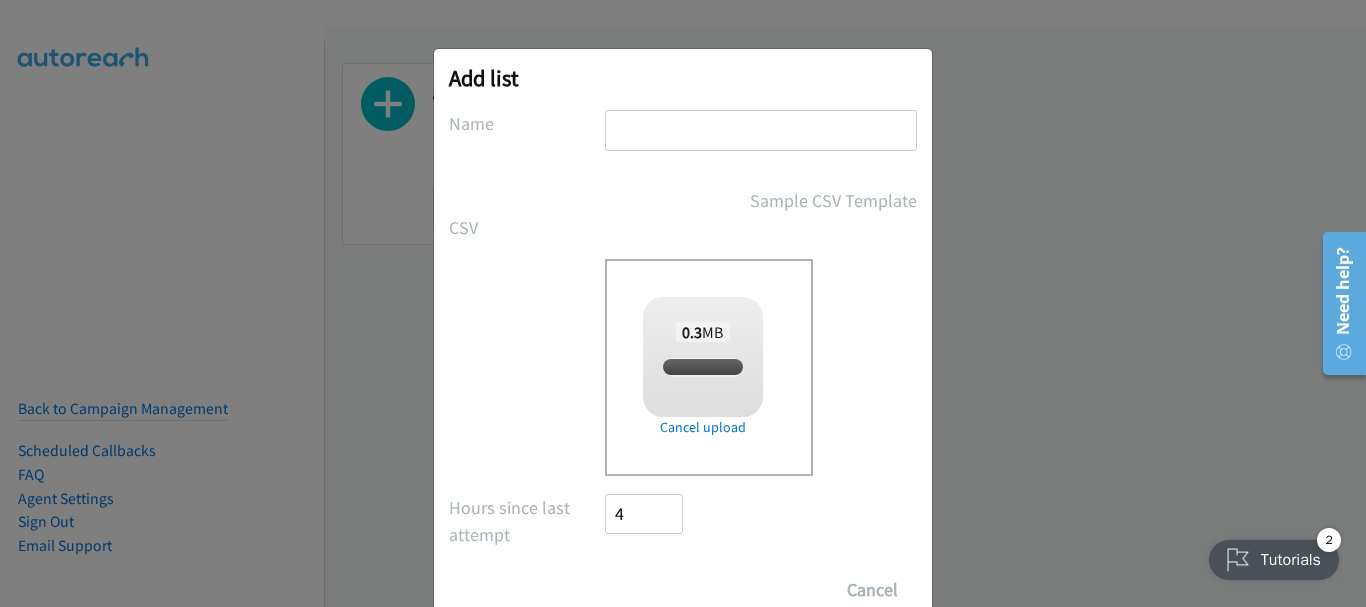 checkbox on "true" 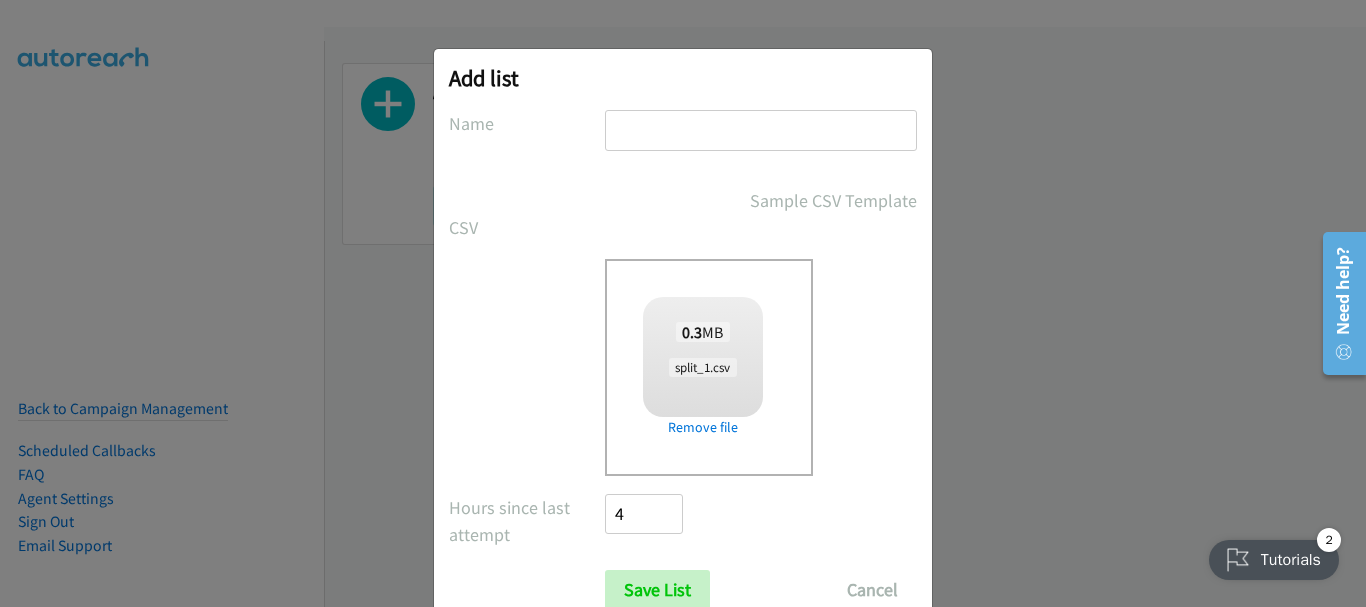 click at bounding box center (761, 130) 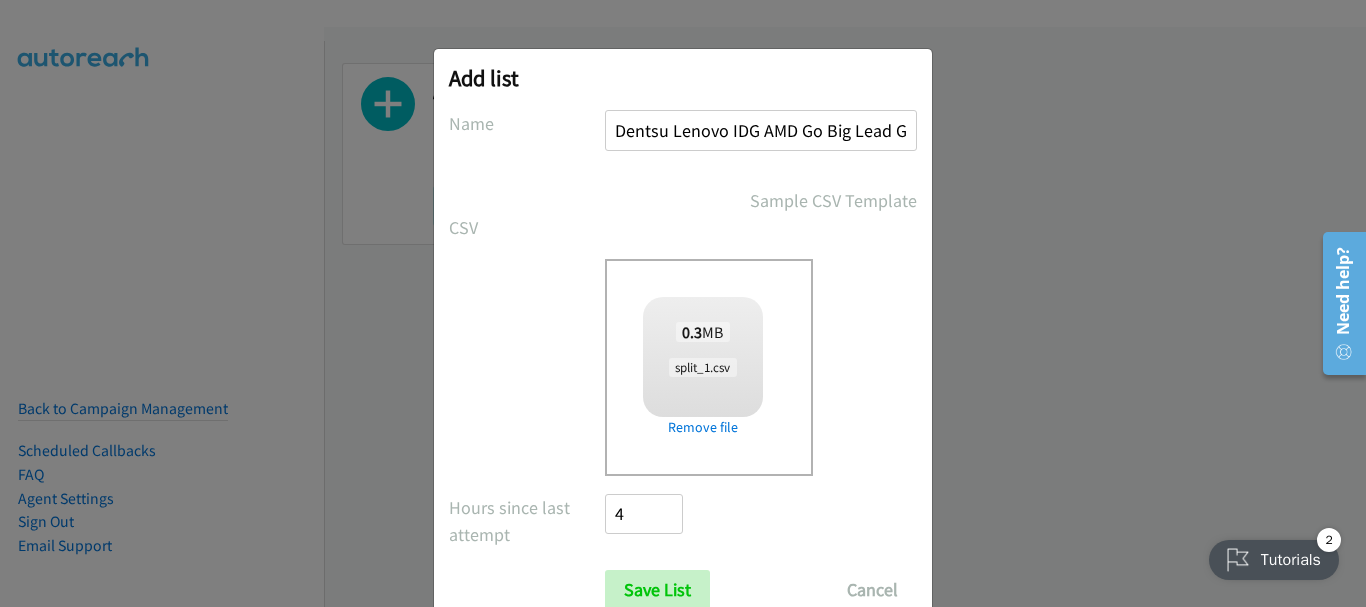 scroll, scrollTop: 0, scrollLeft: 42, axis: horizontal 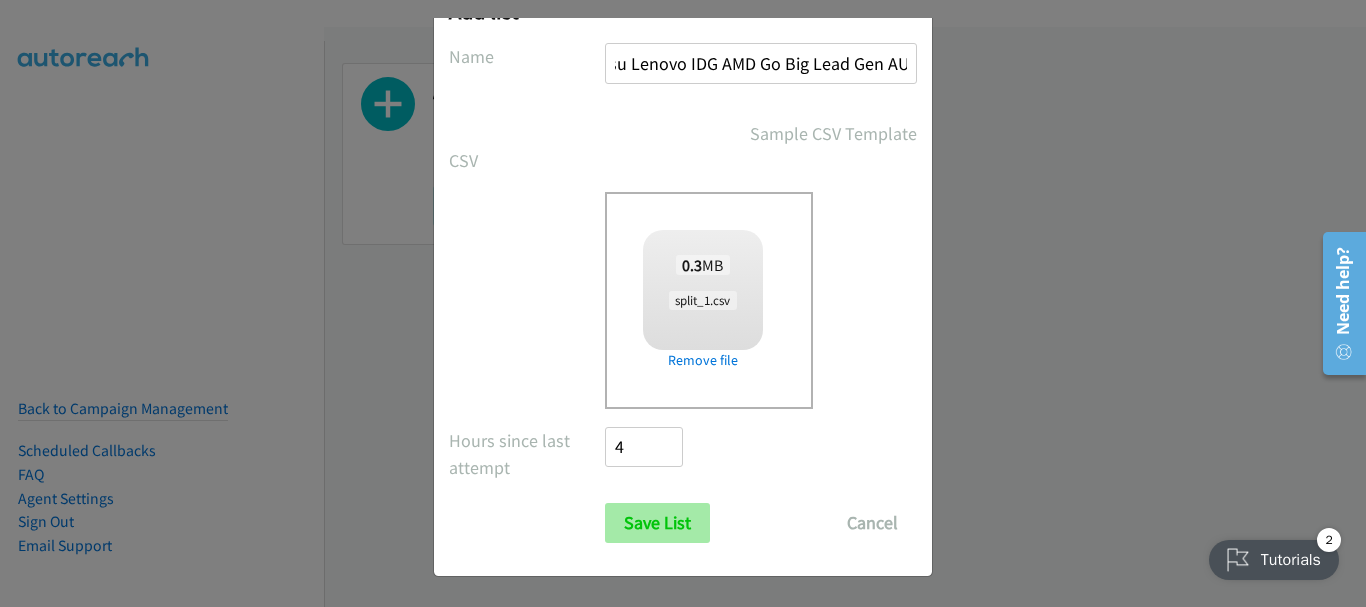 type on "Dentsu Lenovo IDG AMD Go Big Lead Gen AU" 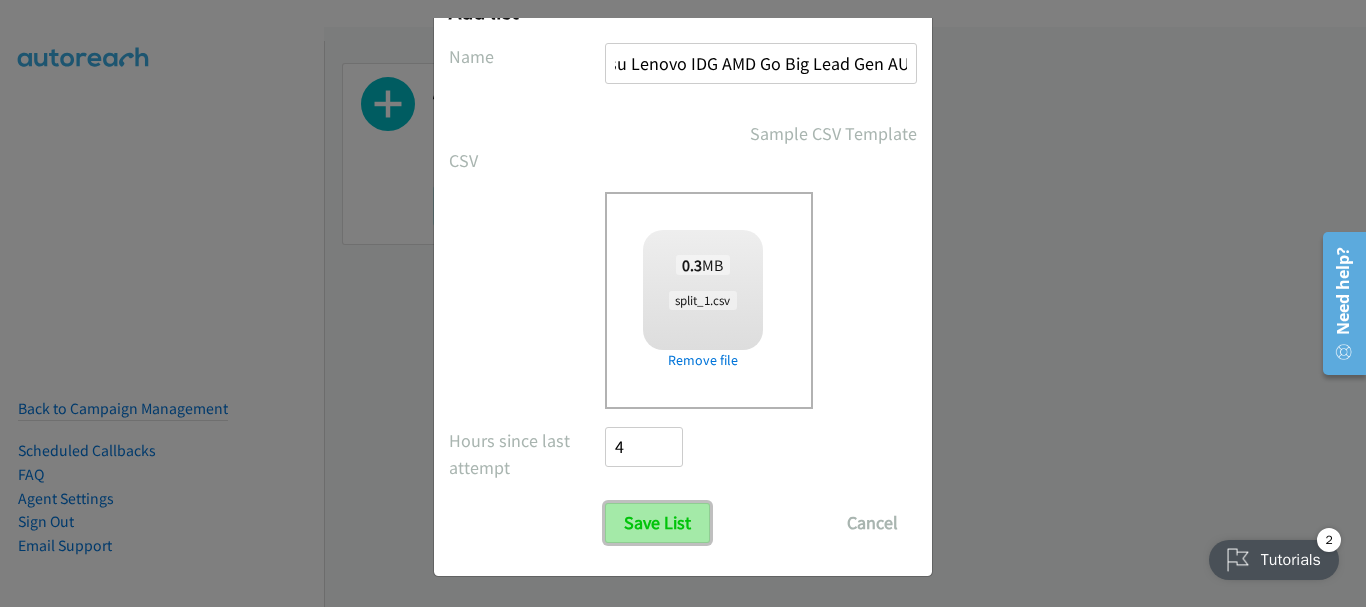 click on "Save List" at bounding box center [657, 523] 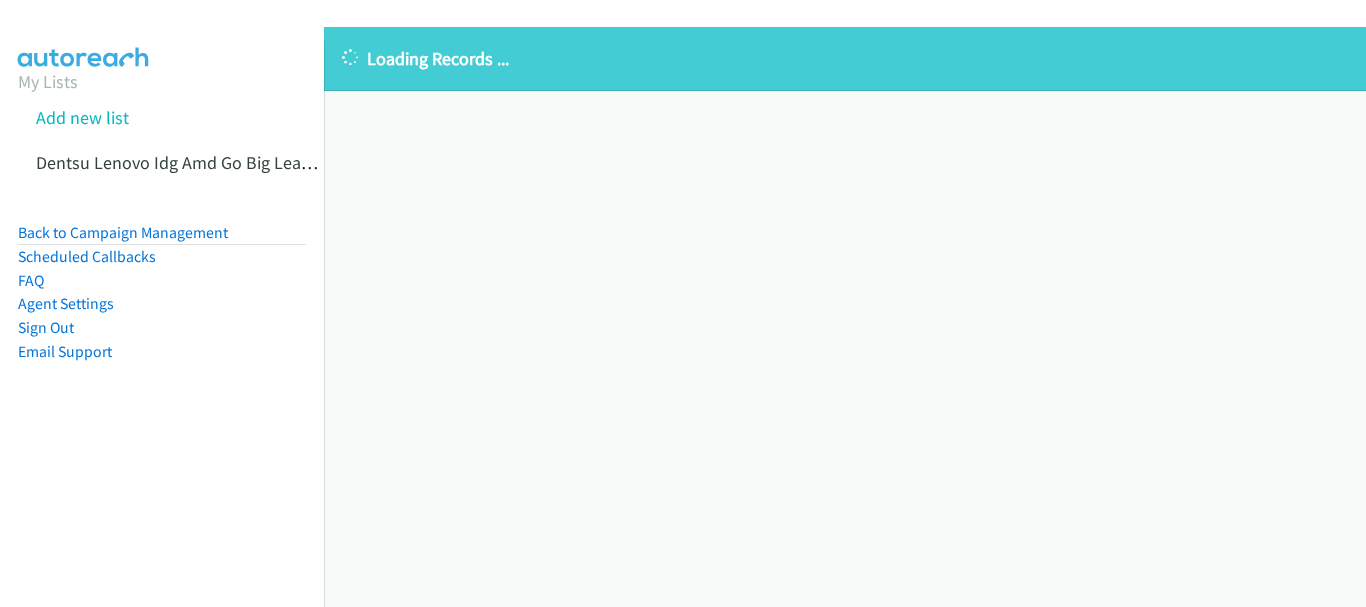scroll, scrollTop: 0, scrollLeft: 0, axis: both 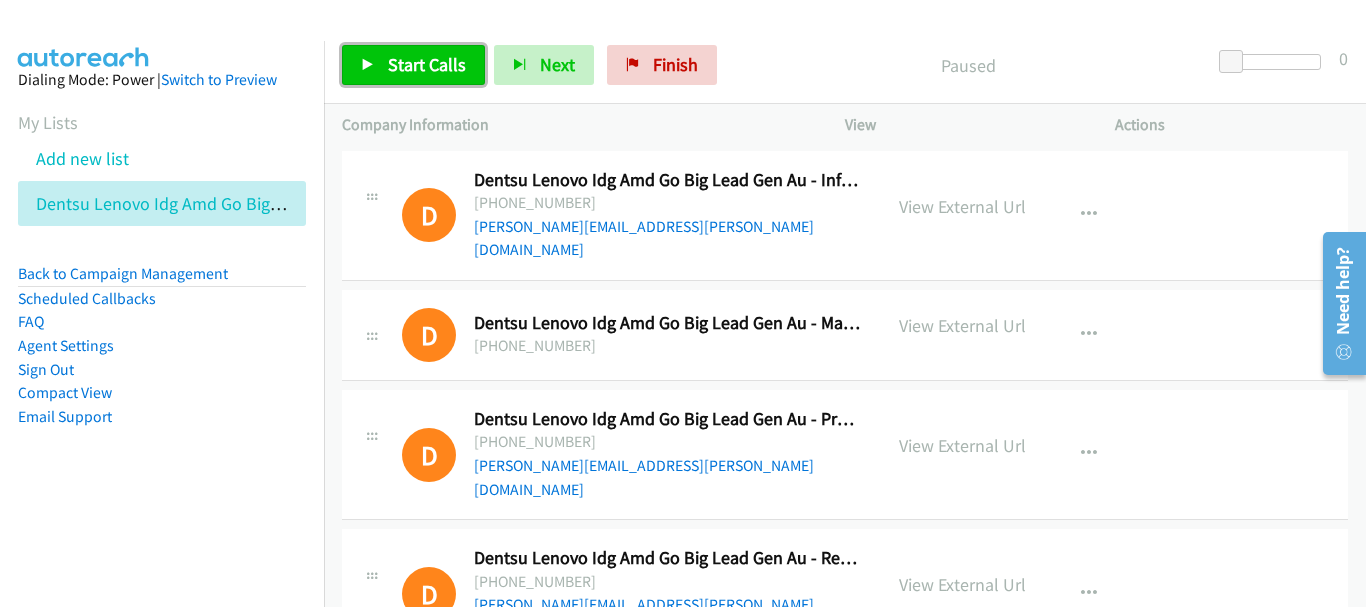 click on "Start Calls" at bounding box center [427, 64] 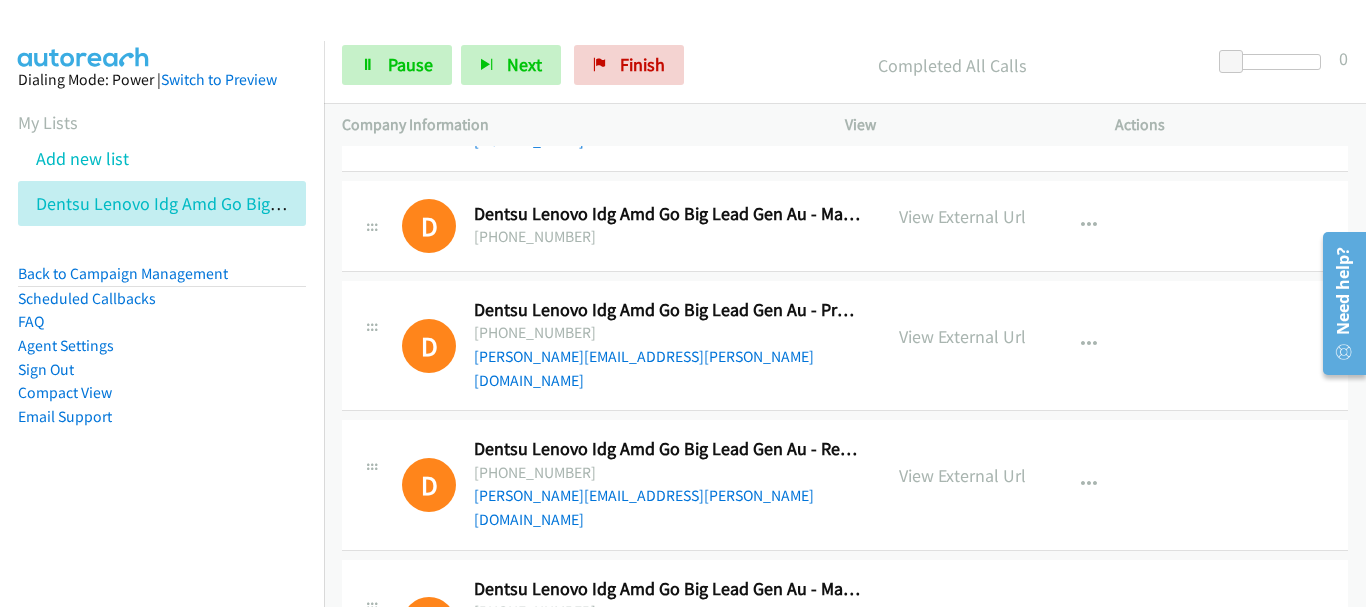 scroll, scrollTop: 0, scrollLeft: 0, axis: both 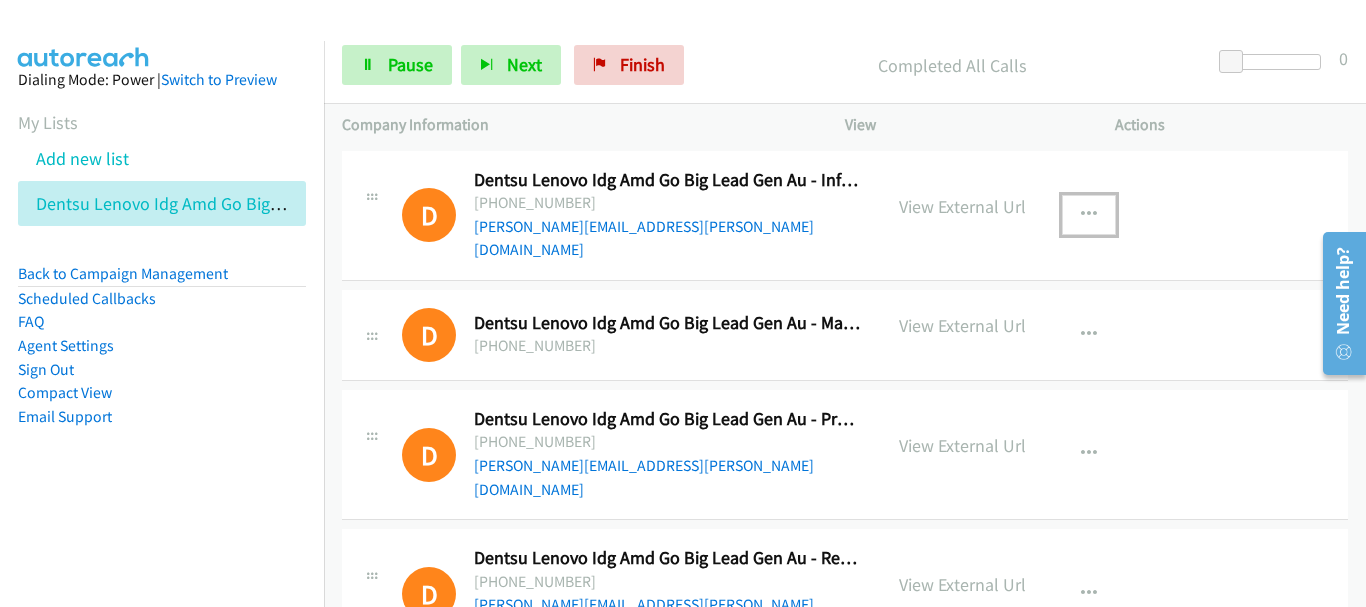 click at bounding box center [1089, 215] 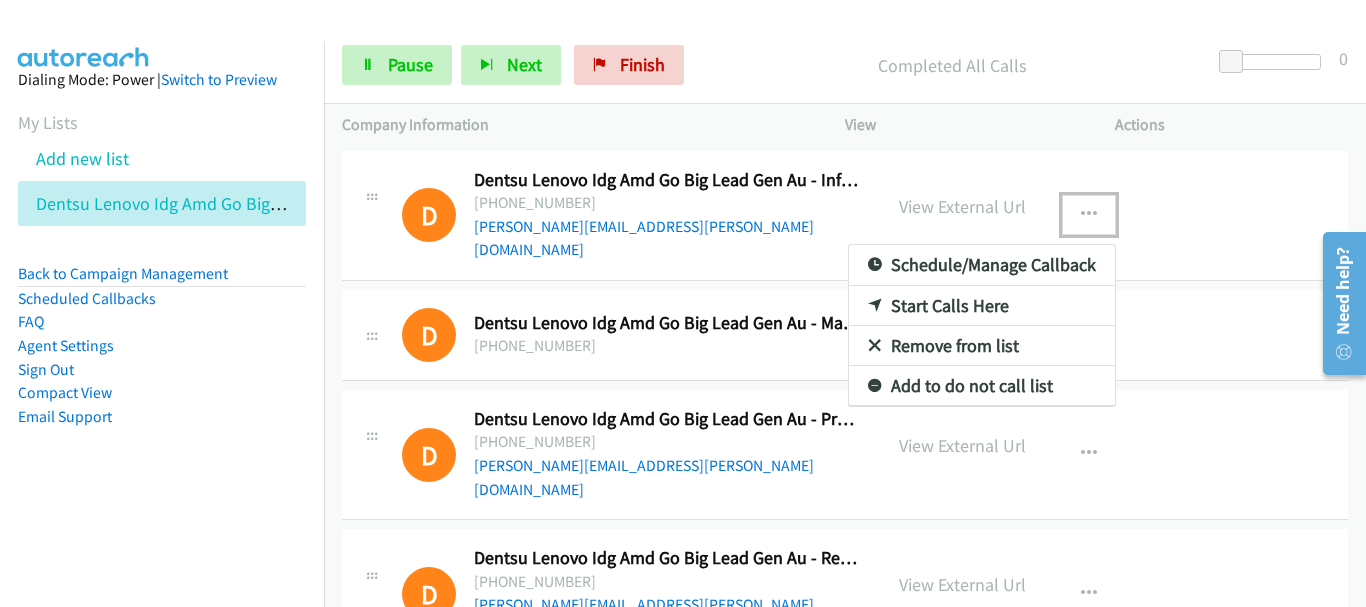 click on "Start Calls Here" at bounding box center [982, 306] 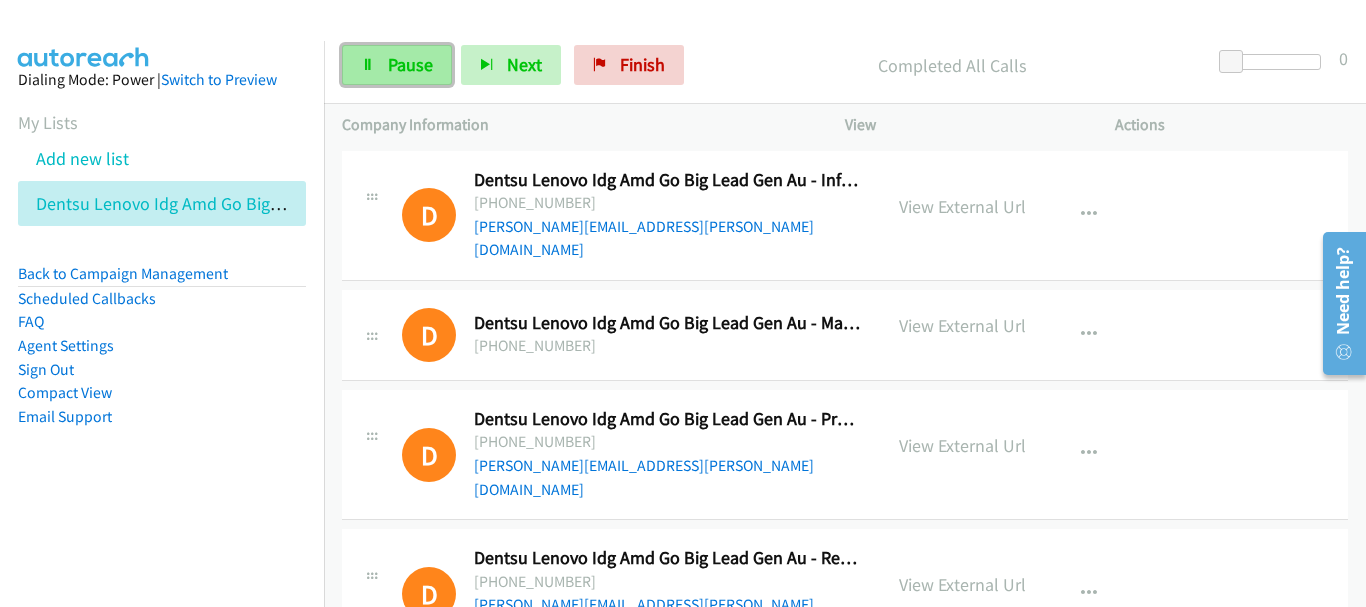 click on "Pause" at bounding box center [410, 64] 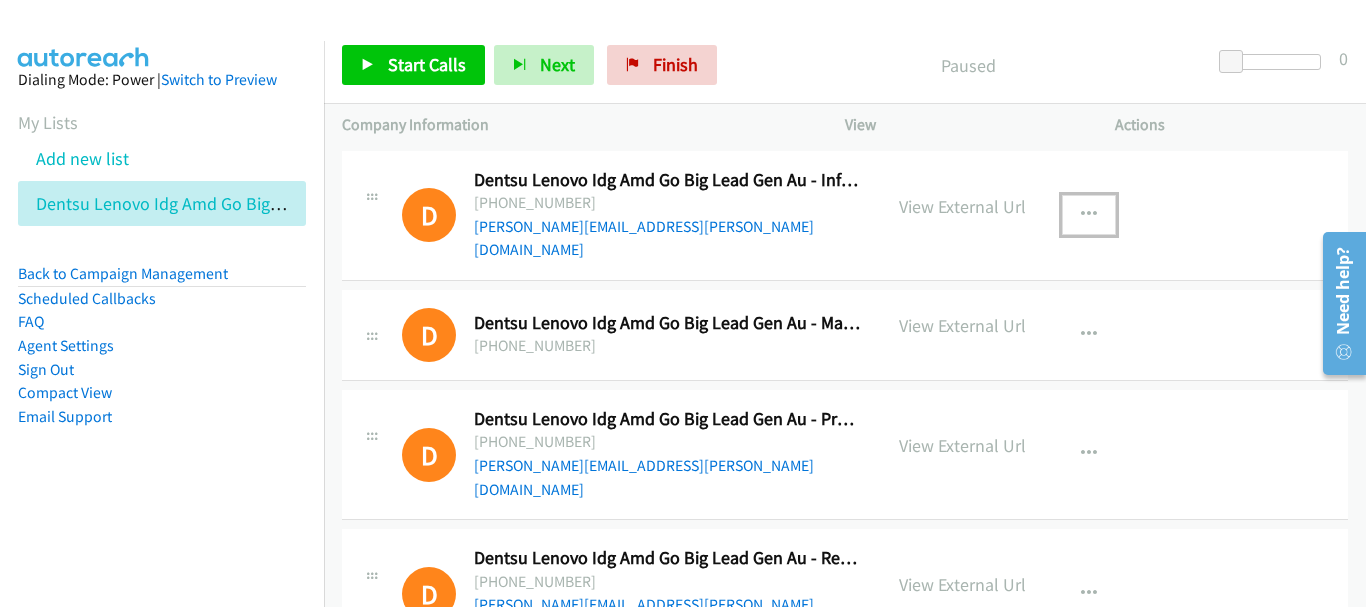 click at bounding box center [1089, 215] 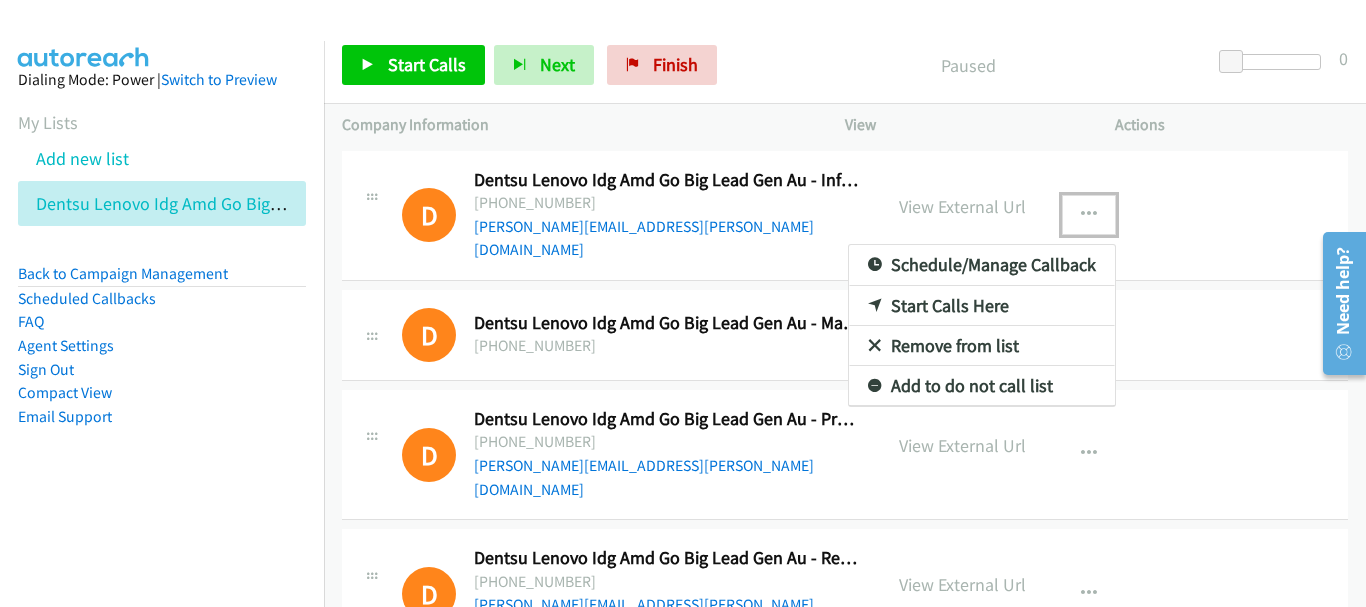 click on "Start Calls Here" at bounding box center (982, 306) 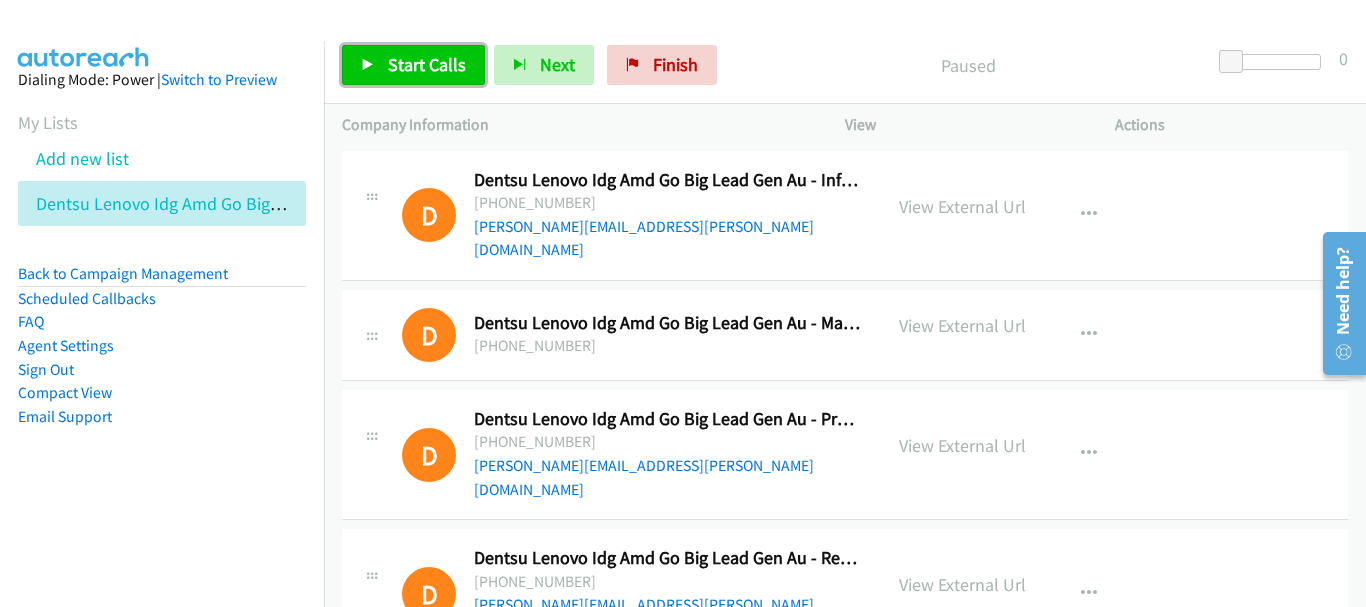 click on "Start Calls" at bounding box center [427, 64] 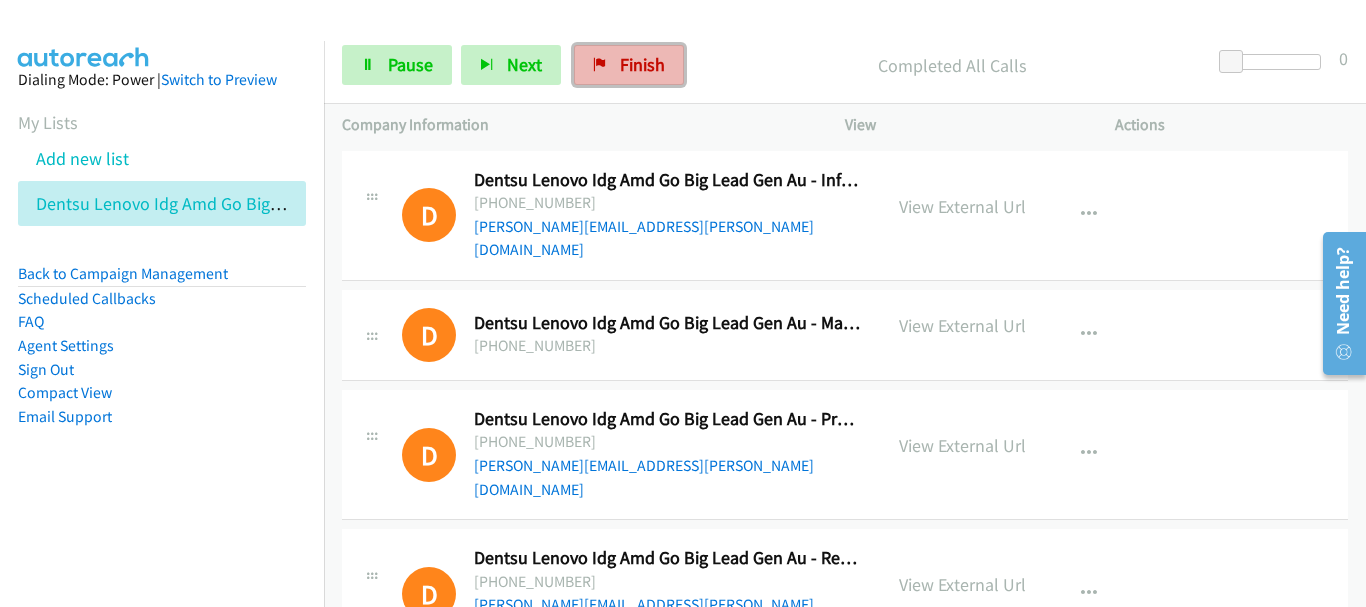 click on "Finish" at bounding box center (629, 65) 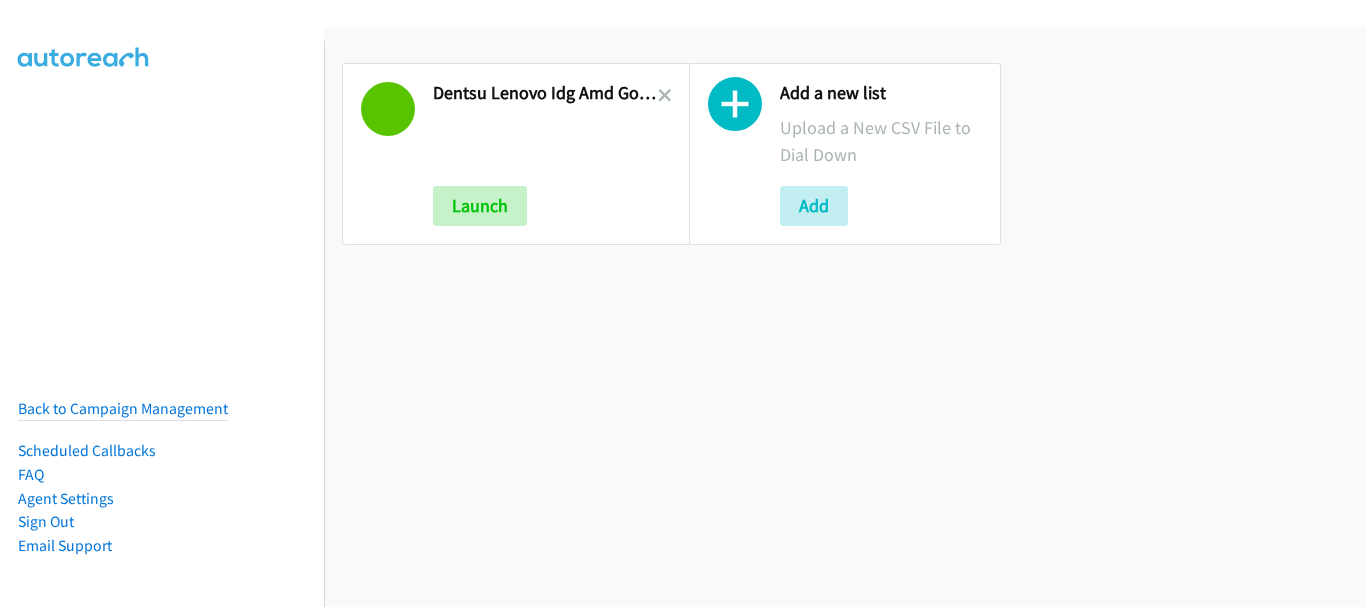 scroll, scrollTop: 0, scrollLeft: 0, axis: both 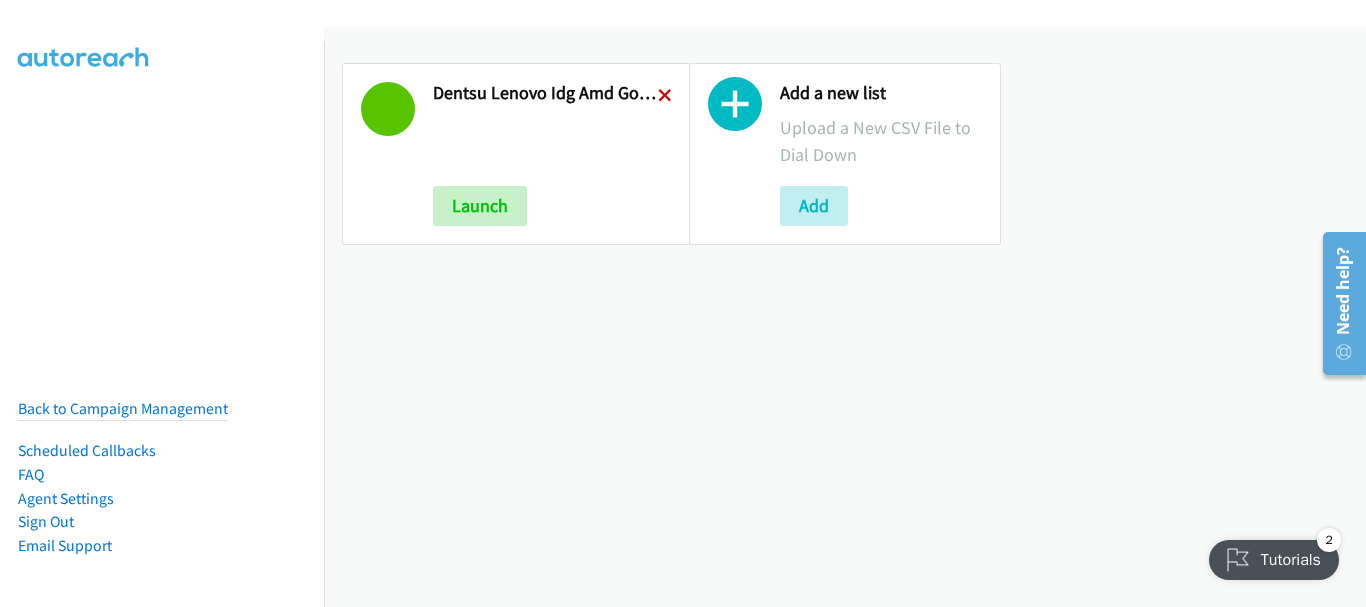 click at bounding box center (665, 97) 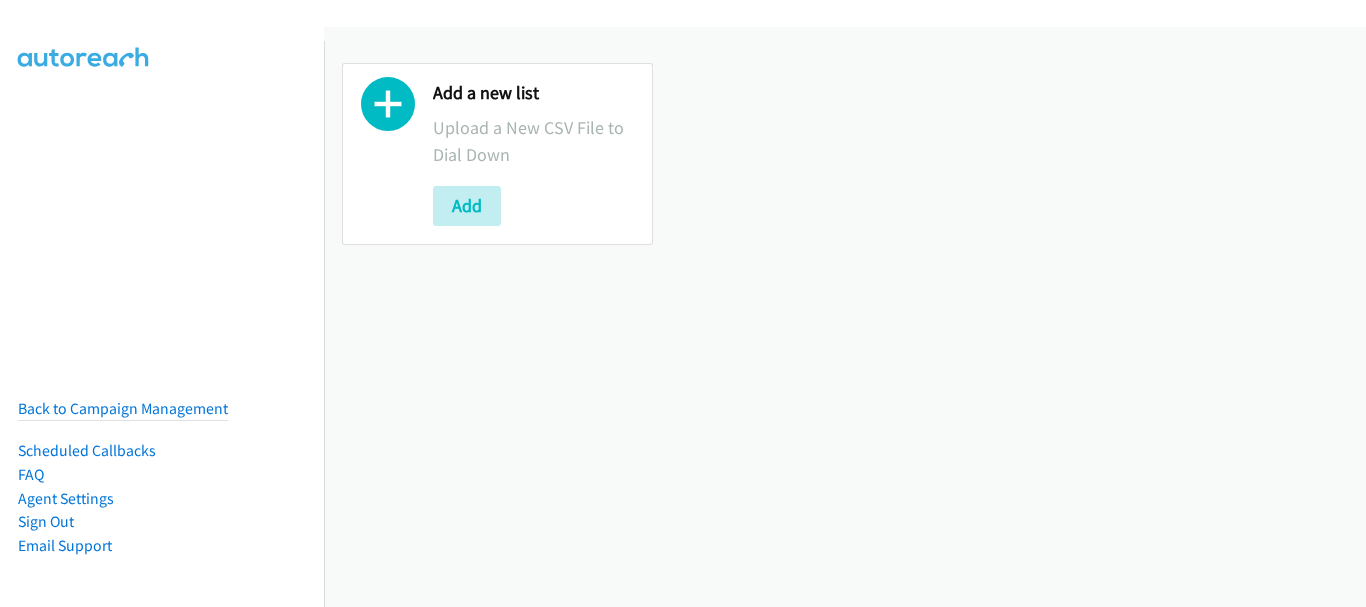 scroll, scrollTop: 0, scrollLeft: 0, axis: both 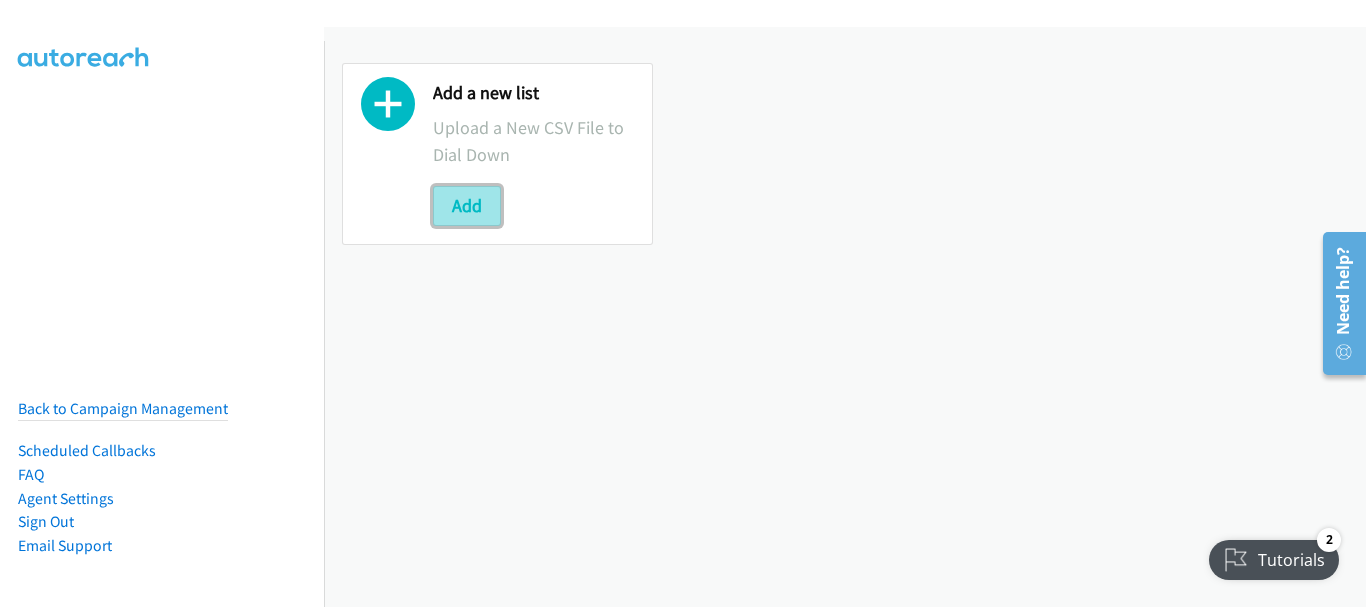 click on "Add" at bounding box center (467, 206) 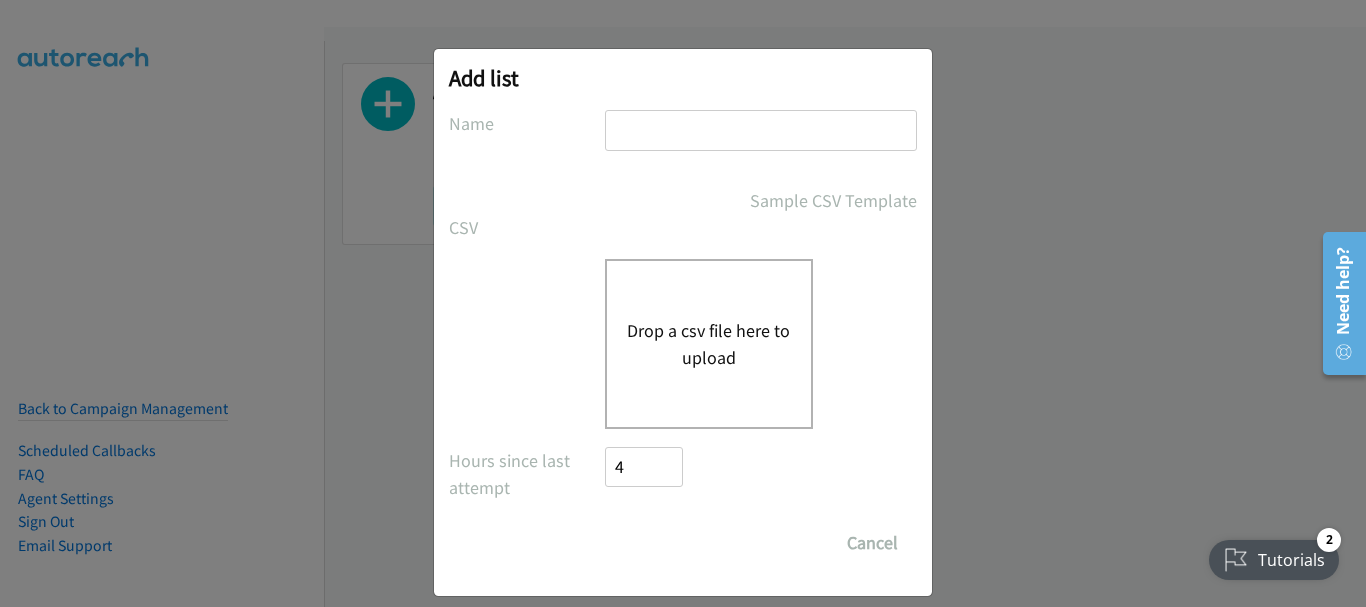 click on "Drop a csv file here to upload" at bounding box center [709, 344] 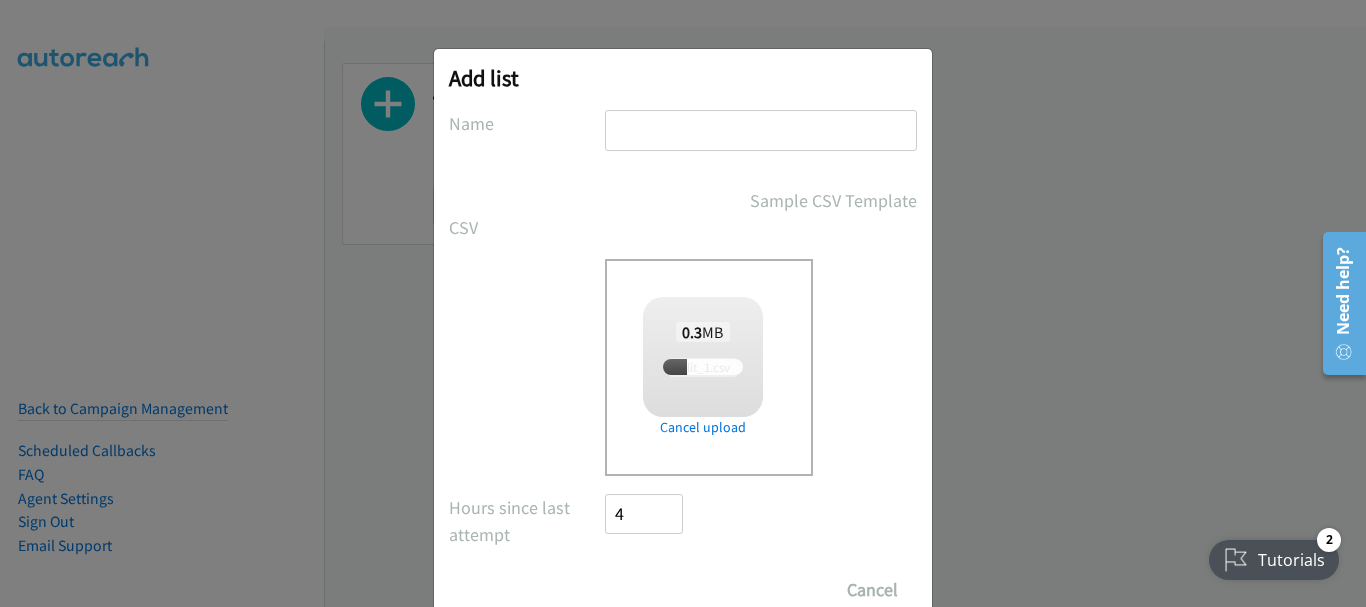 click at bounding box center (761, 130) 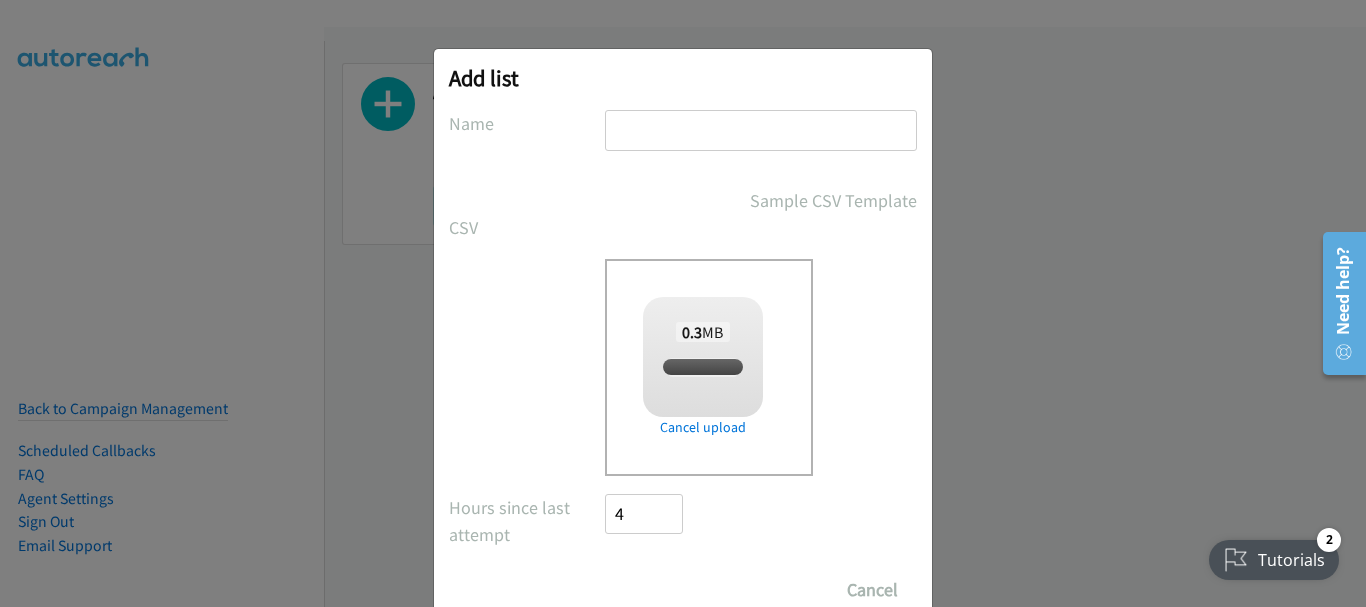 checkbox on "true" 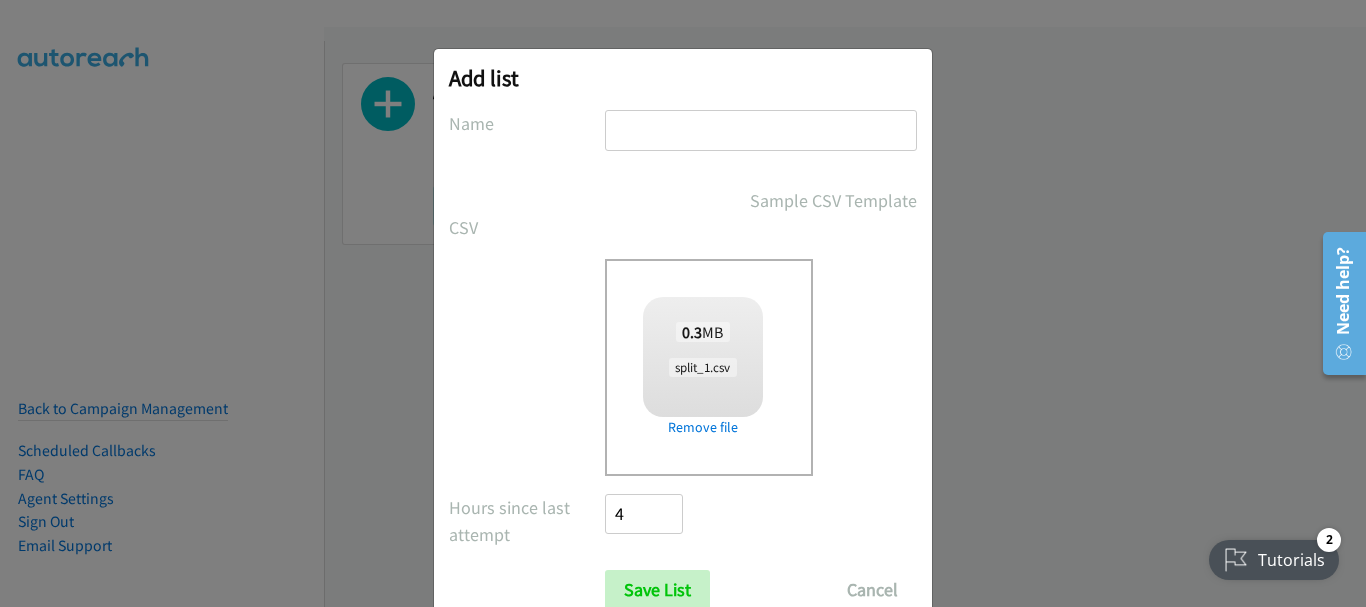type on "Dentsu Lenovo IDG AMD Go Big Lead Gen AU" 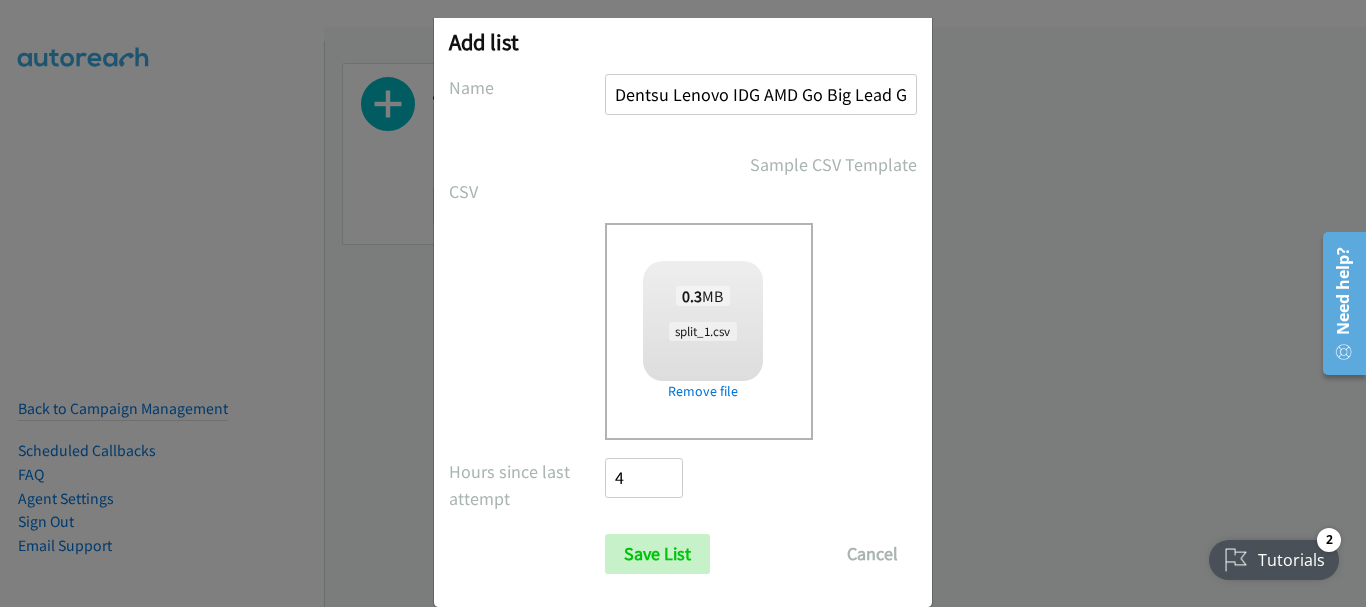 scroll, scrollTop: 67, scrollLeft: 0, axis: vertical 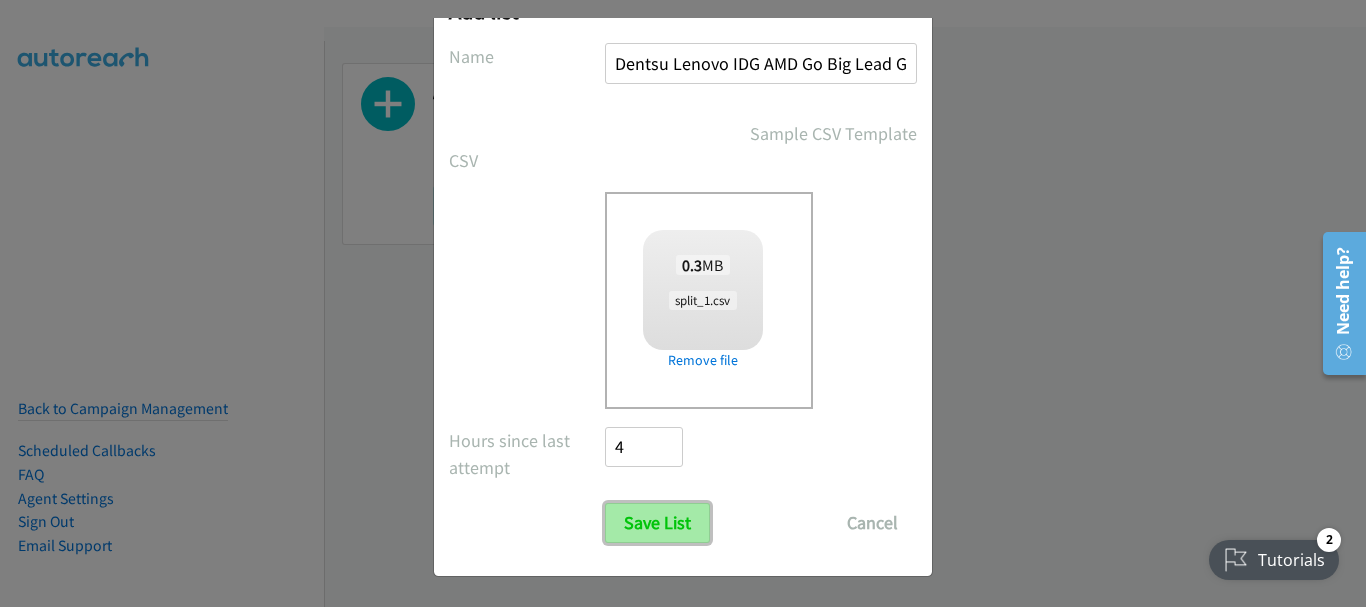 click on "Save List" at bounding box center [657, 523] 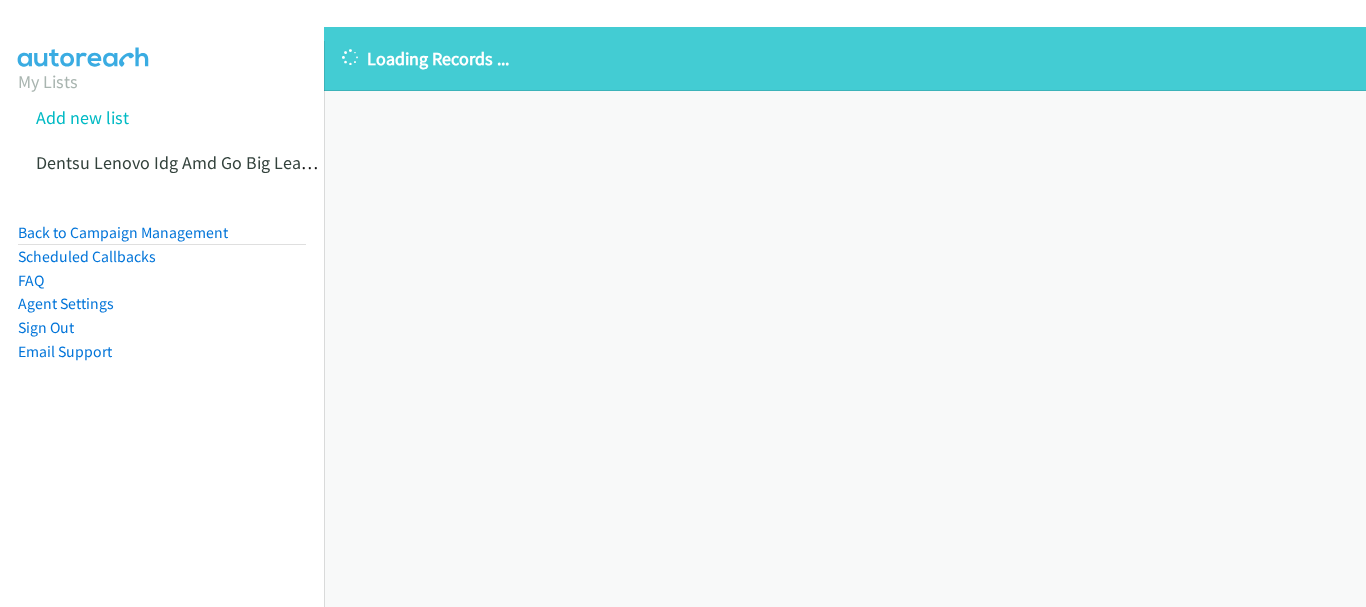scroll, scrollTop: 0, scrollLeft: 0, axis: both 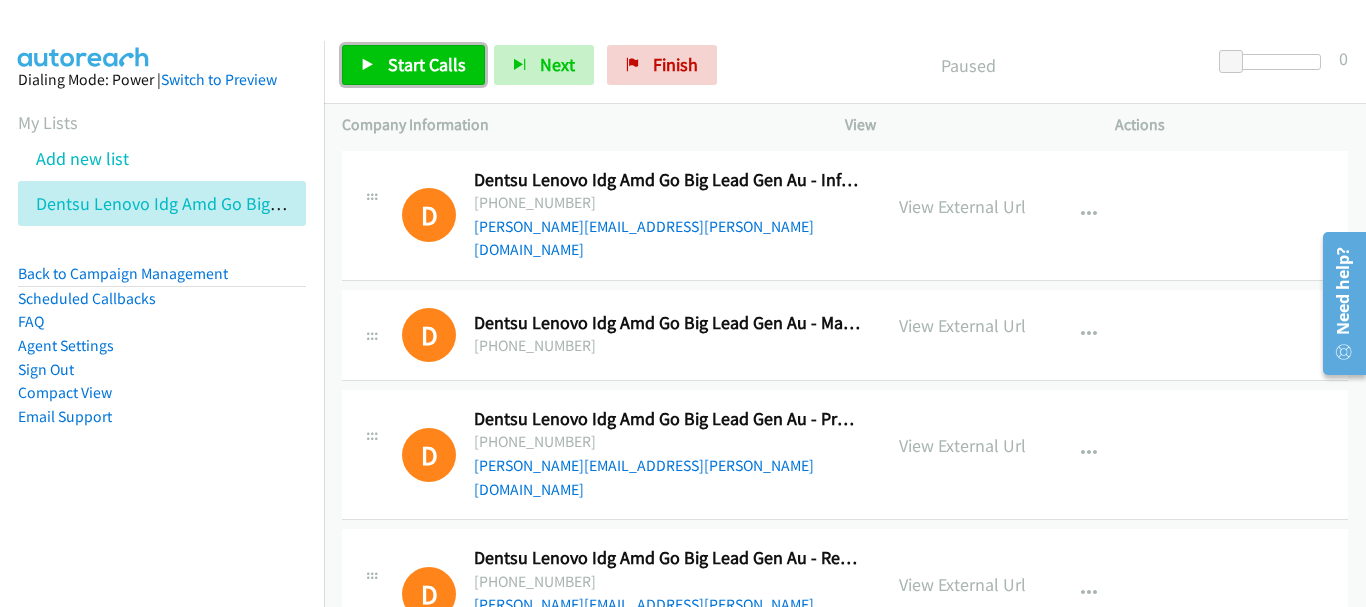 click on "Start Calls" at bounding box center [427, 64] 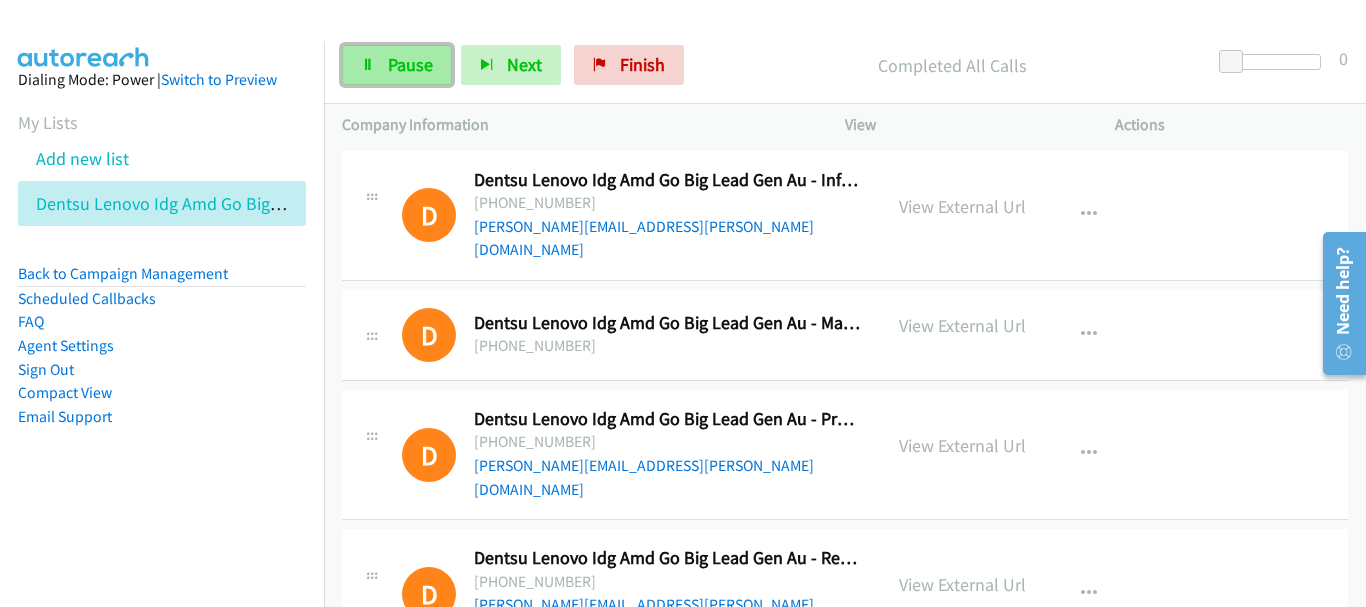 click on "Pause" at bounding box center (397, 65) 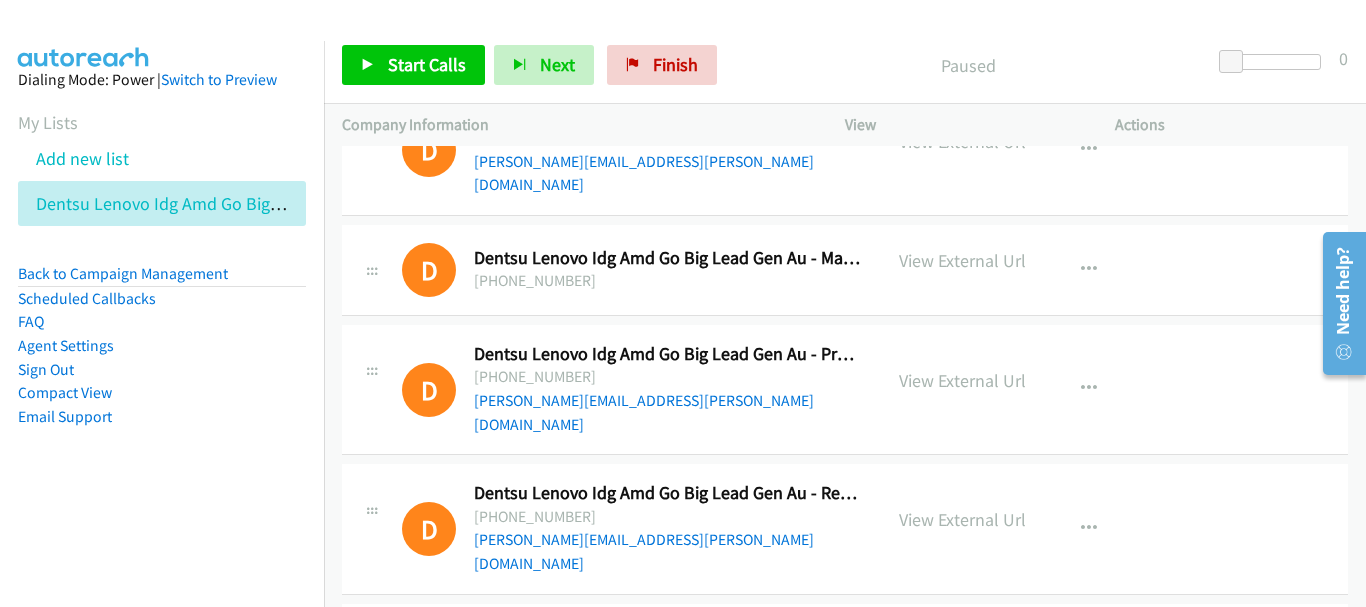 scroll, scrollTop: 100, scrollLeft: 0, axis: vertical 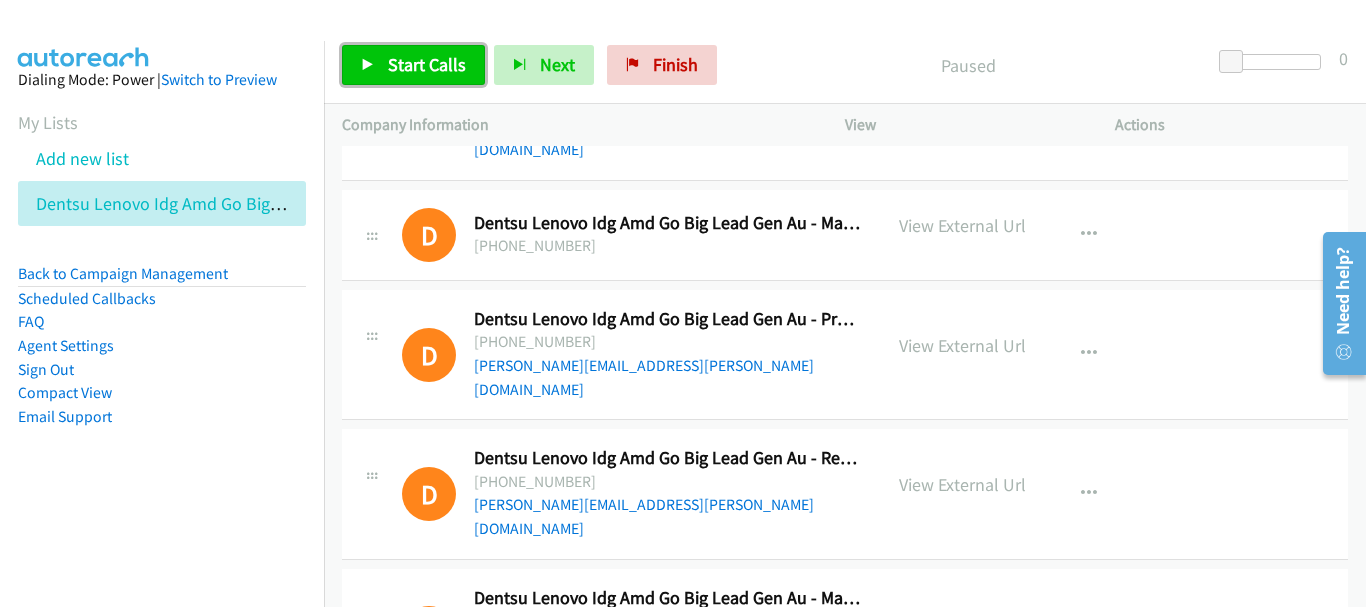 click on "Start Calls" at bounding box center (427, 64) 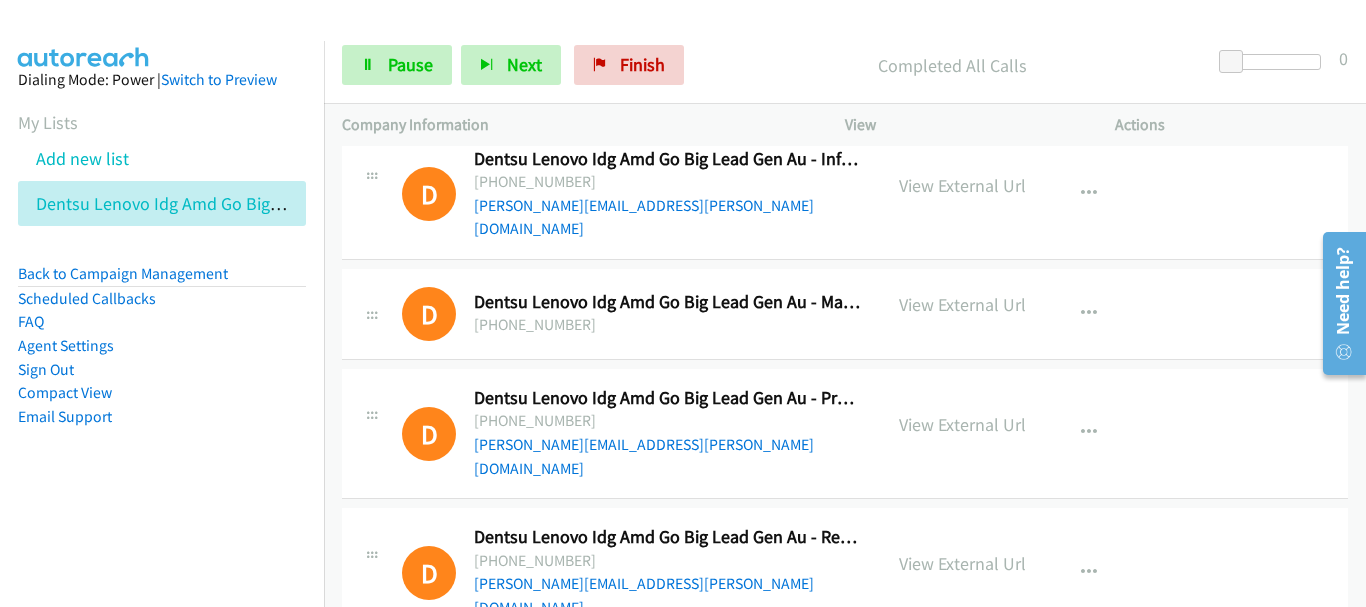 scroll, scrollTop: 0, scrollLeft: 0, axis: both 